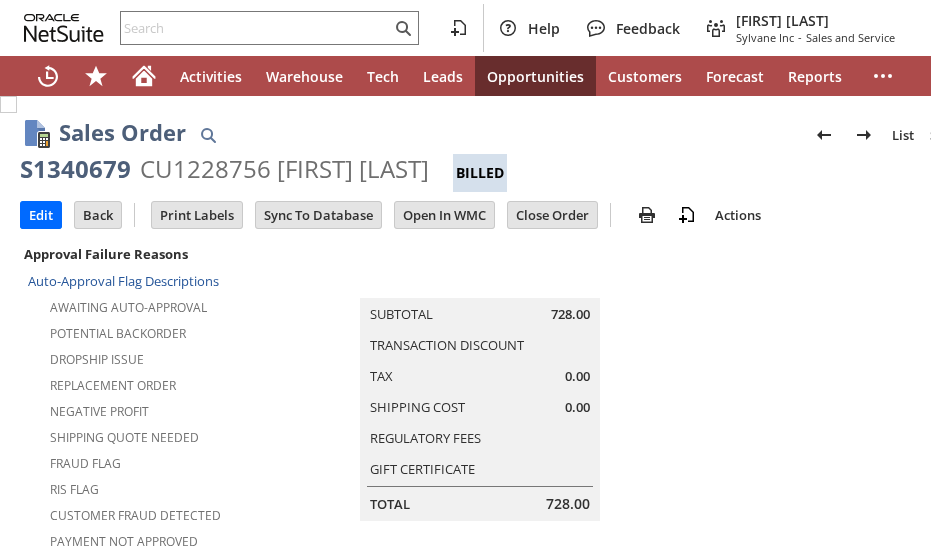 scroll, scrollTop: 0, scrollLeft: 0, axis: both 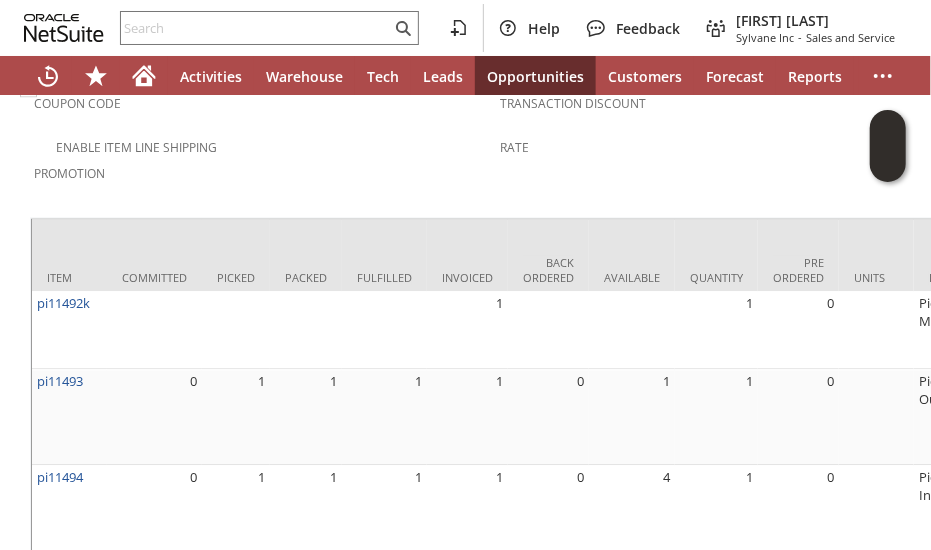 click on "Sales Order
List
Search
S1340679
CU1228756 [FIRST] [LAST]
Billed
Go
Edit
Back
New
Make Copy" at bounding box center (500, -446) 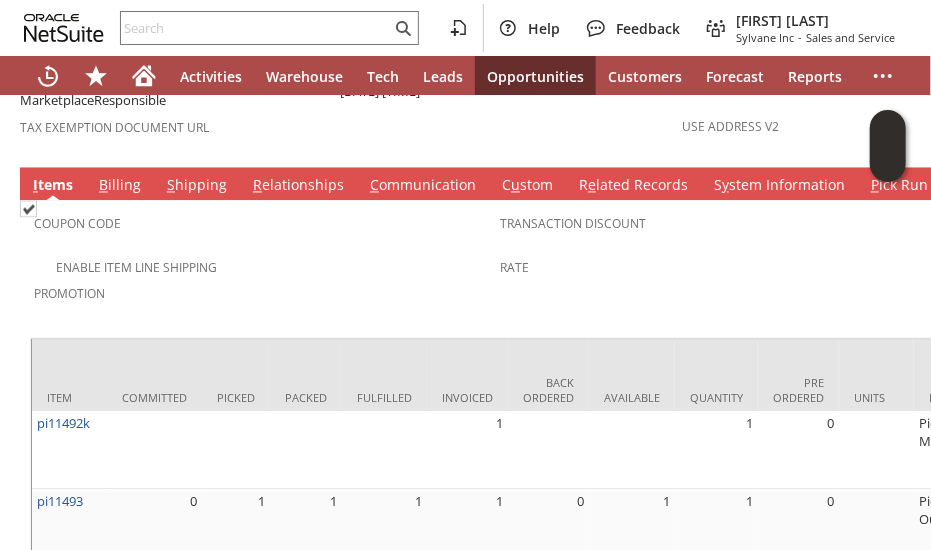 scroll, scrollTop: 1464, scrollLeft: 0, axis: vertical 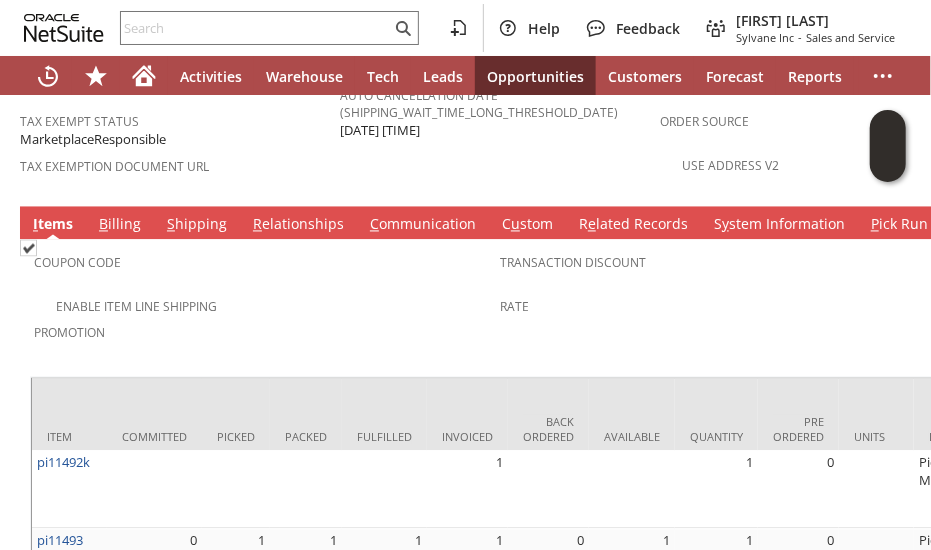 click on "S hipping" at bounding box center (197, 226) 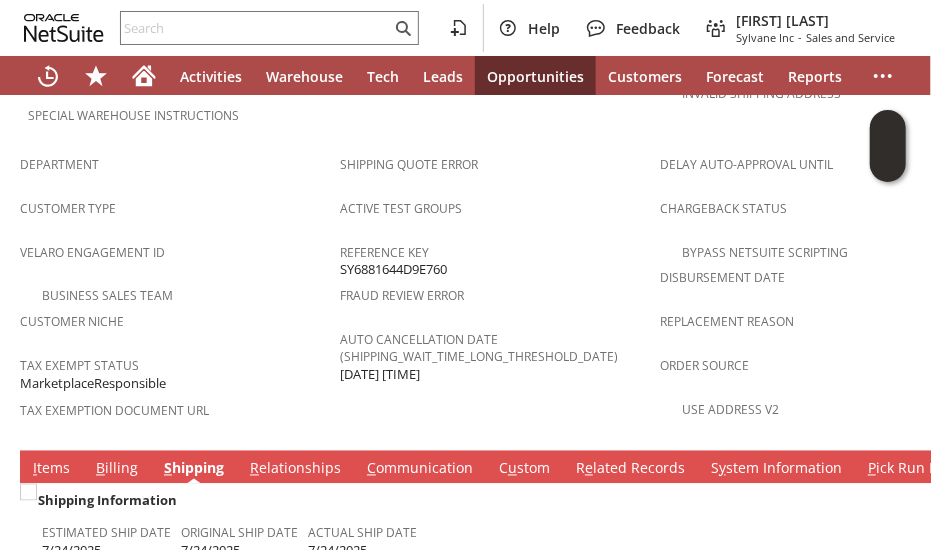 scroll, scrollTop: 1061, scrollLeft: 0, axis: vertical 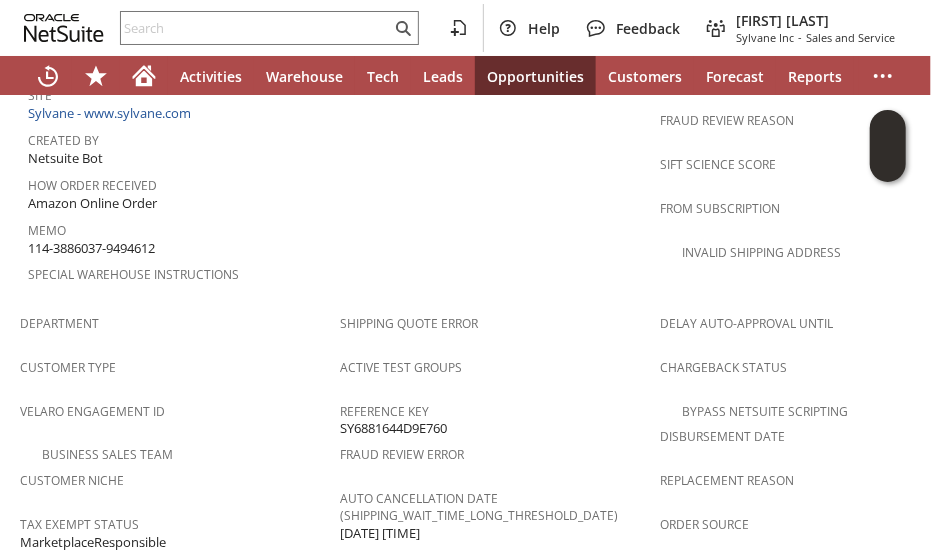 click on "Department
Customer Type
Velaro Engagement ID
Business Sales Team
Customer Niche
Tax Exempt Status
MarketplaceResponsible
Tax Exemption Document URL" at bounding box center (180, 452) 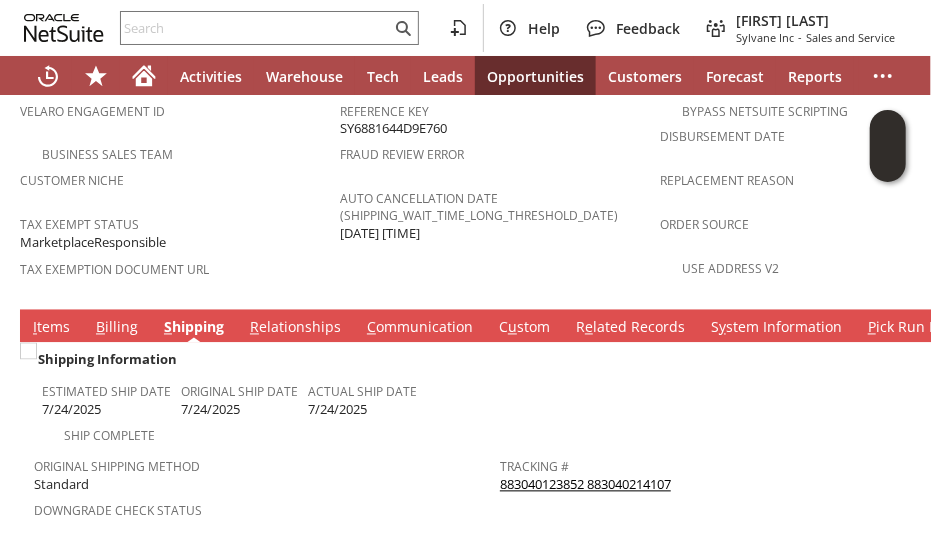 scroll, scrollTop: 1581, scrollLeft: 0, axis: vertical 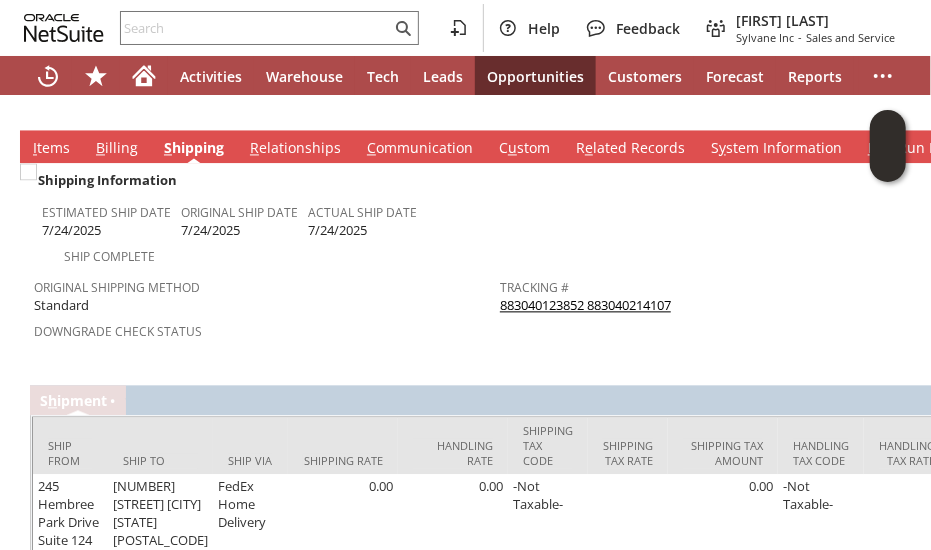 click on "Original Shipping Method
Standard" at bounding box center (267, 292) 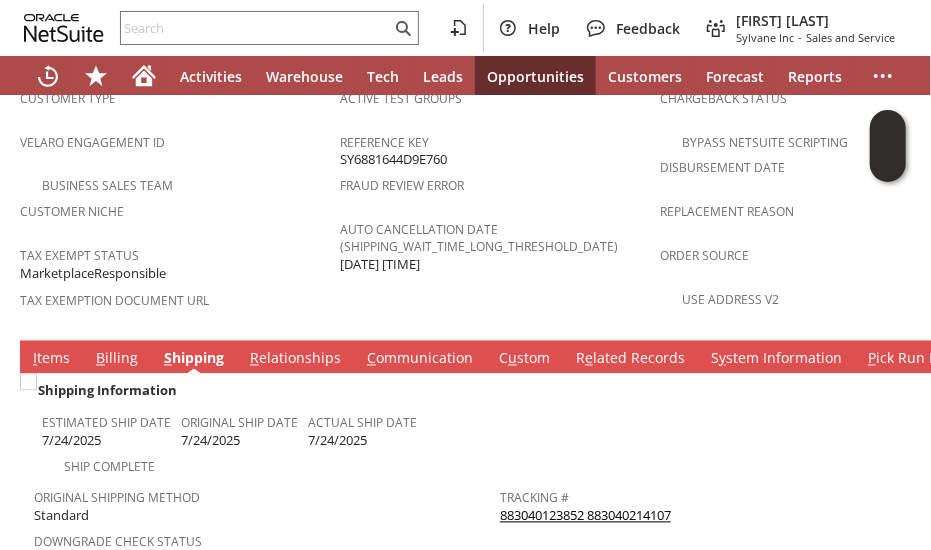 scroll, scrollTop: 1341, scrollLeft: 0, axis: vertical 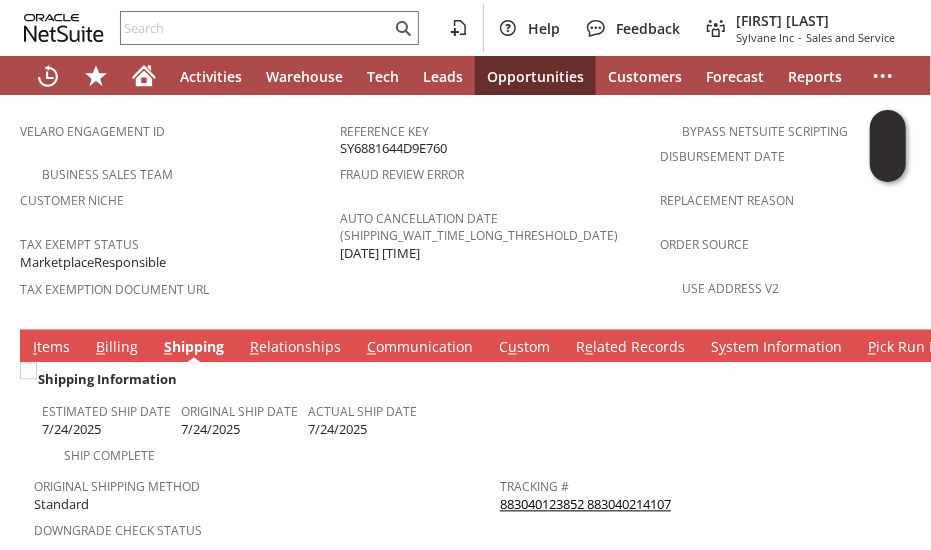 click on "I tems" at bounding box center (51, 349) 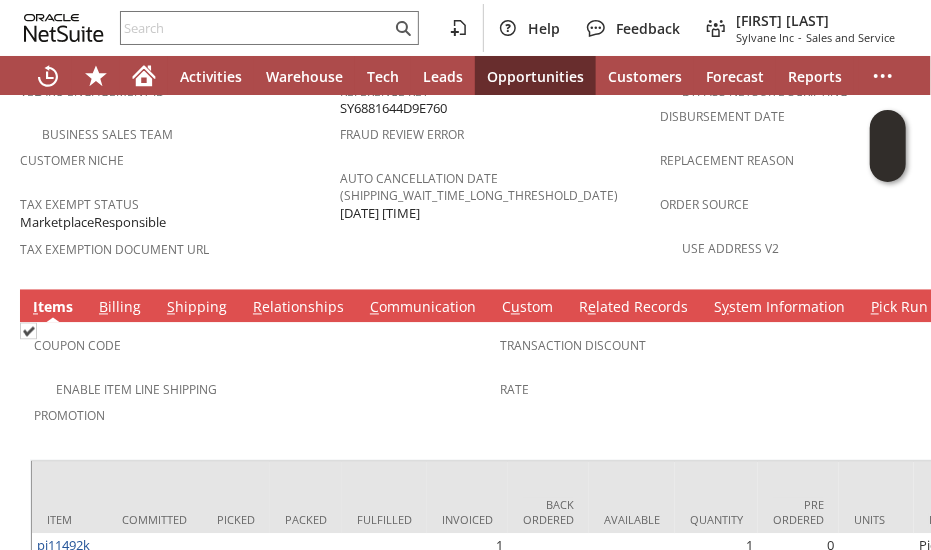 click on "Sales Order
List
Search
S1340679
CU1228756 [FIRST] [LAST]
Billed
Go
Edit
Back
New
Make Copy" at bounding box center [500, -203] 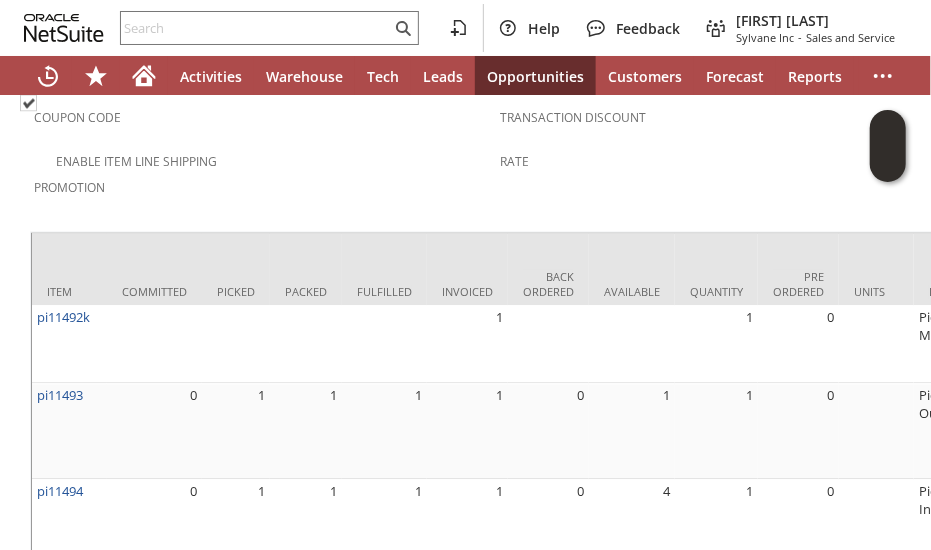 scroll, scrollTop: 1664, scrollLeft: 0, axis: vertical 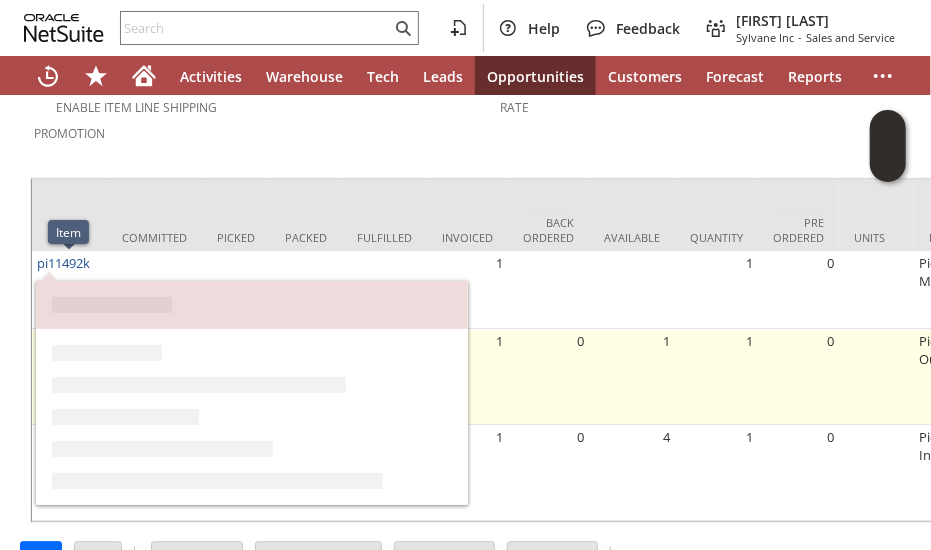 click on "pi11493" at bounding box center [60, 341] 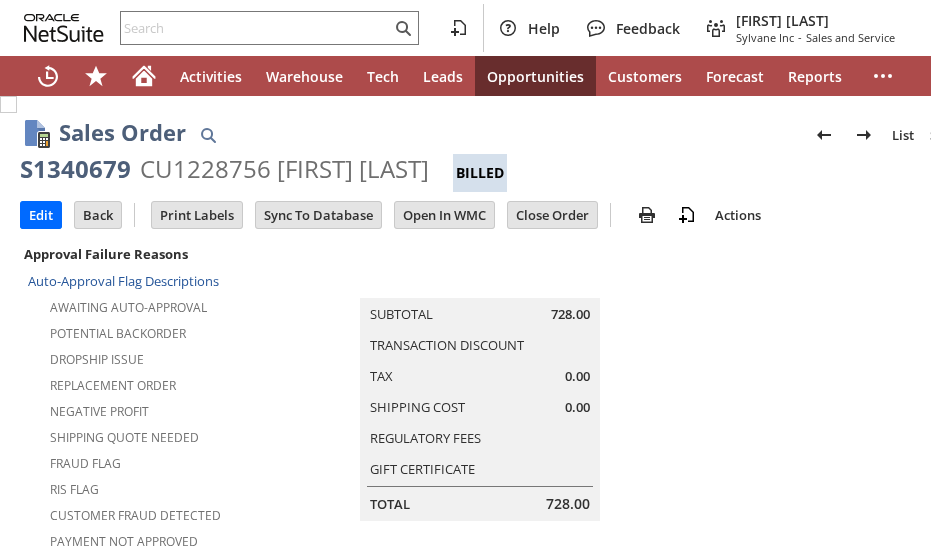 scroll, scrollTop: 0, scrollLeft: 0, axis: both 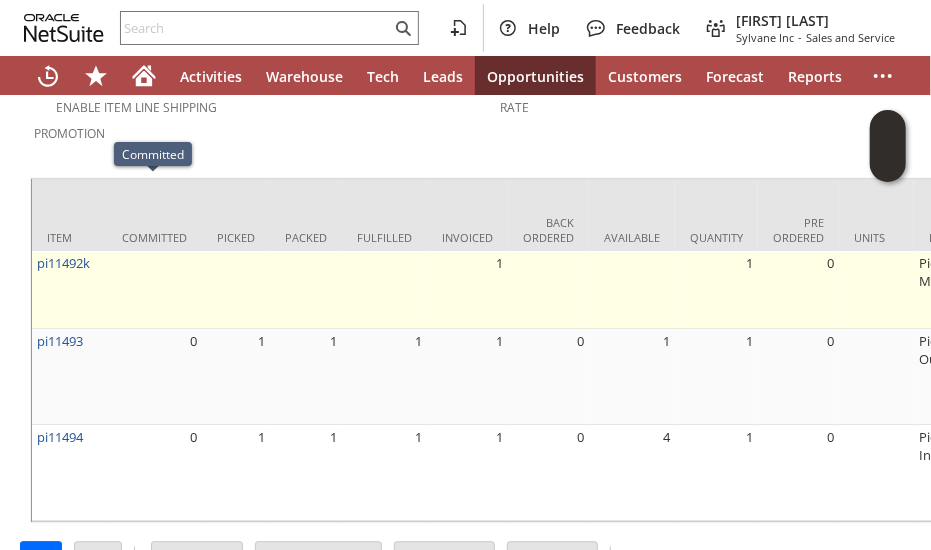 click at bounding box center (154, 290) 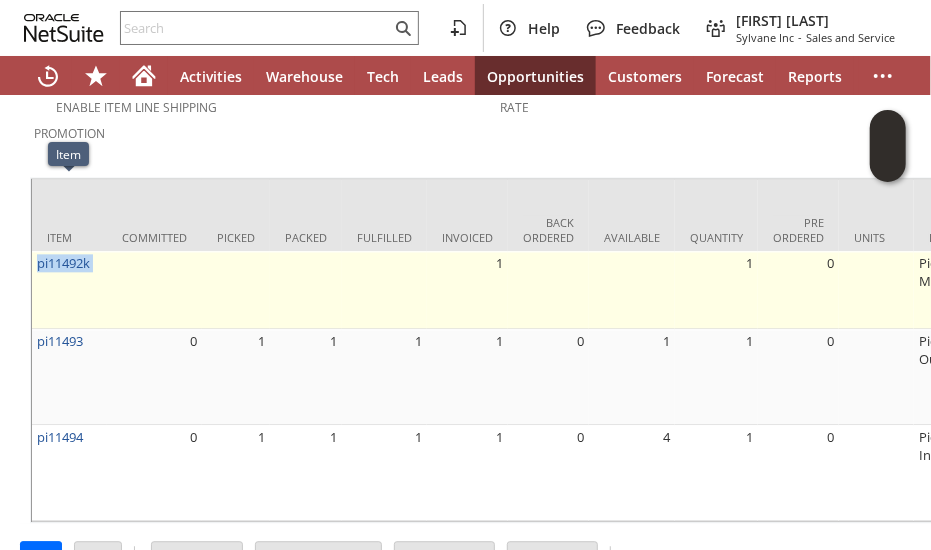 drag, startPoint x: 110, startPoint y: 195, endPoint x: 38, endPoint y: 199, distance: 72.11102 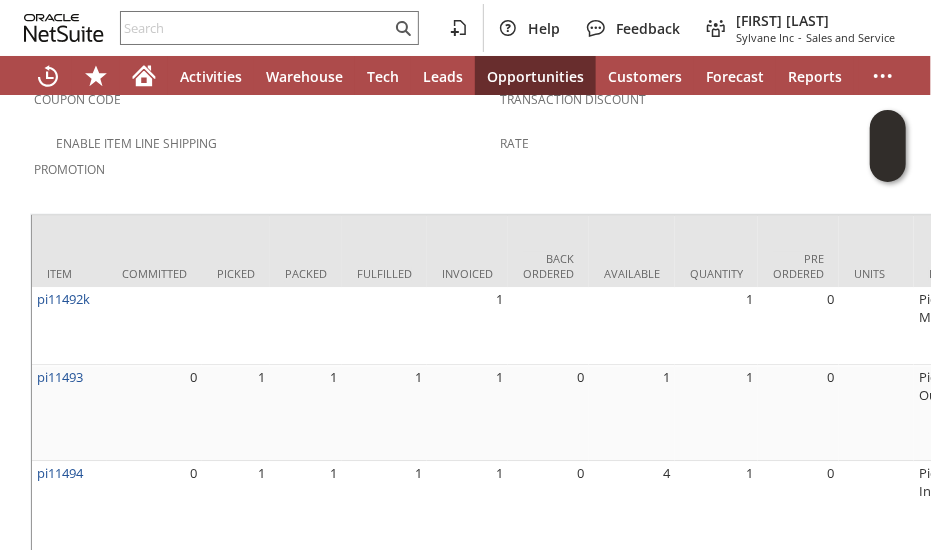 click on "Sales Order
List
Search
S1340679
CU1228756 [FIRST] [LAST]
Billed
Go
Edit
Back
New
Make Copy" at bounding box center (500, -450) 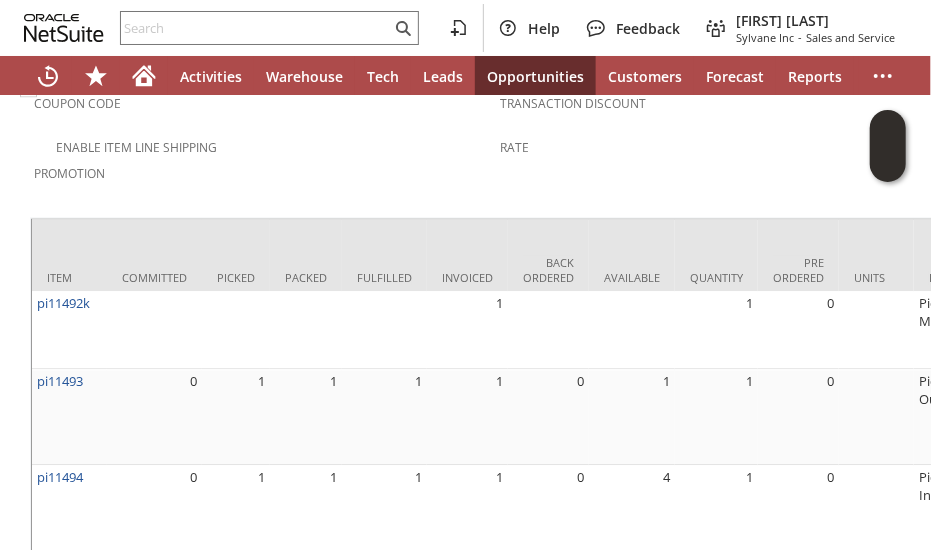 scroll, scrollTop: 0, scrollLeft: 821, axis: horizontal 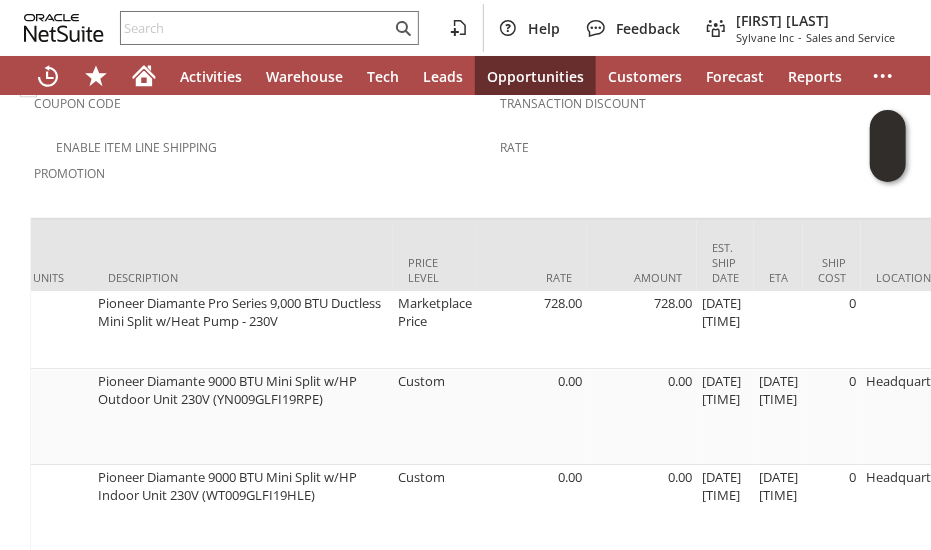 click on "Edit
Back
New
Make Copy
Print
Print Picking Ticket" at bounding box center (500, 589) 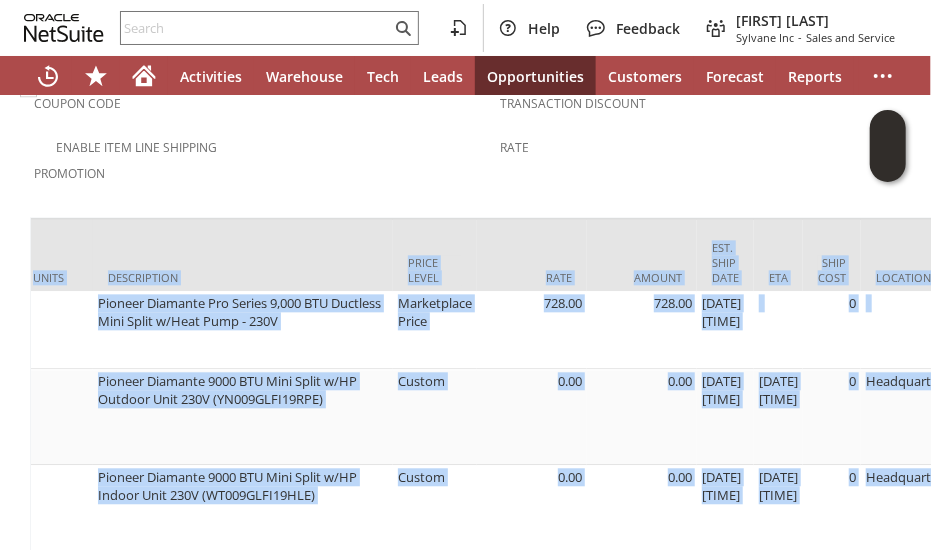 click on "Sales Order
List
Search
S1340679
CU1228756 [FIRST] [LAST]
Billed
Go
Edit
Back
New
Make Copy" at bounding box center (500, -446) 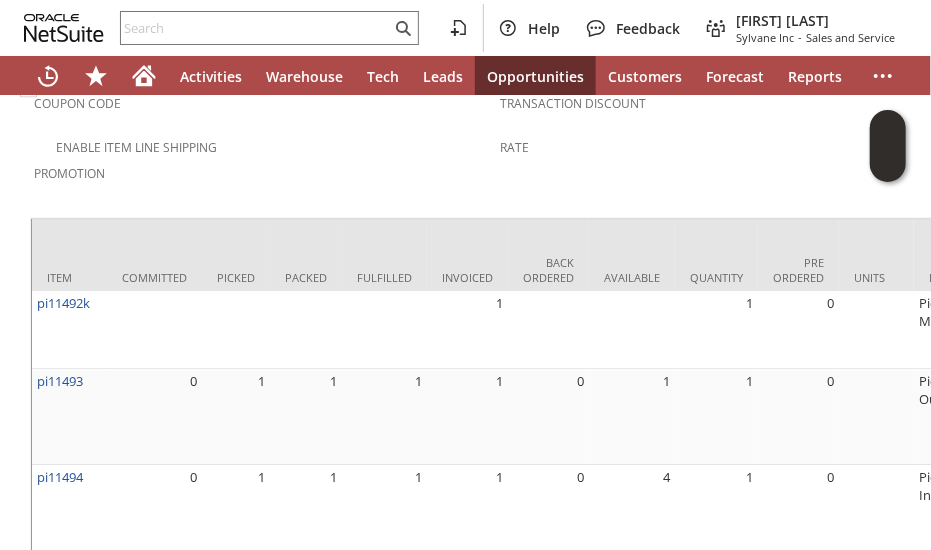click on "Promotion" at bounding box center (262, 180) 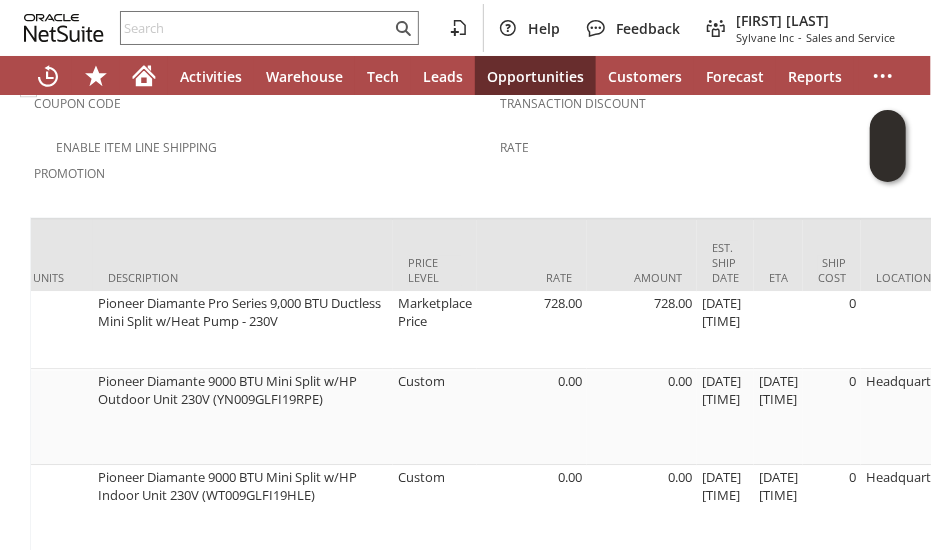 scroll, scrollTop: 0, scrollLeft: 0, axis: both 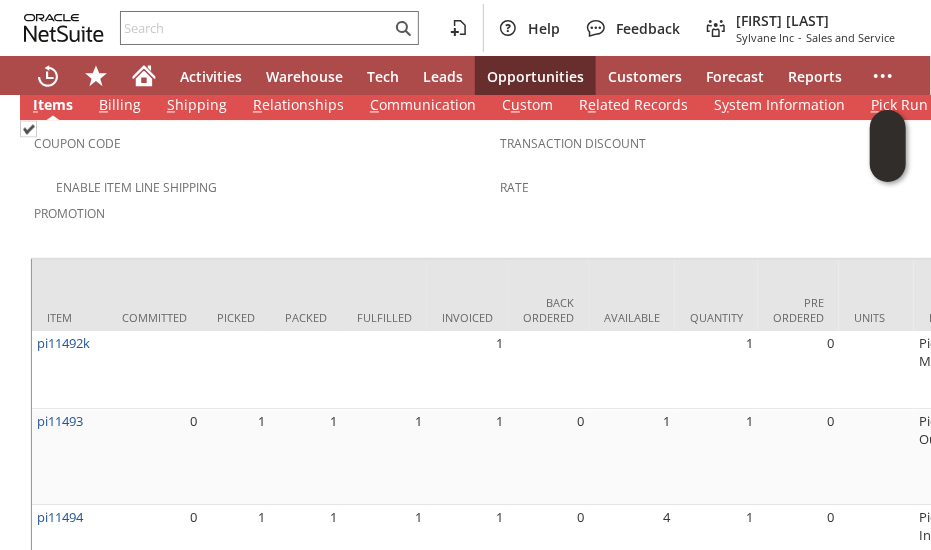 click on "Sales Order
List
Search
S1340679
CU1228756 [FIRST] [LAST]
Billed
Go
Edit
Back
New
Make Copy" at bounding box center [500, -406] 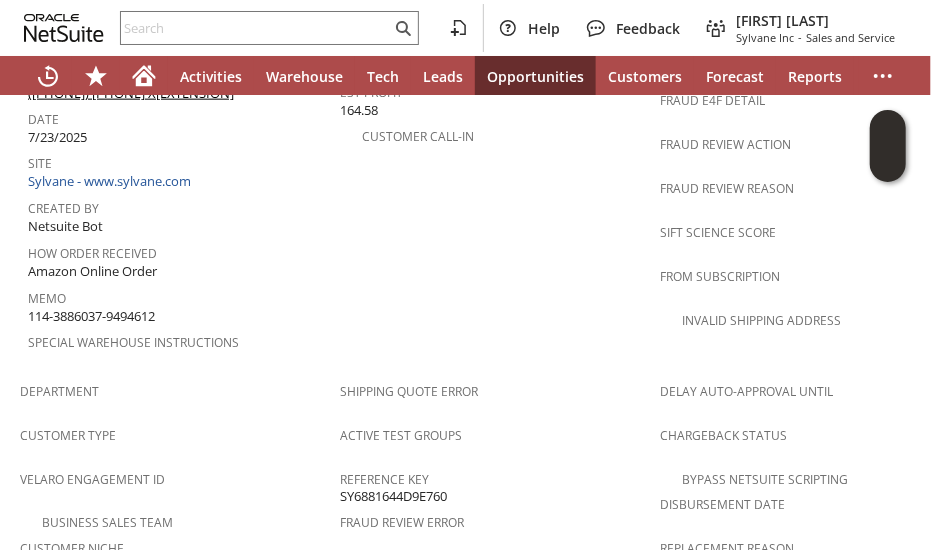 scroll, scrollTop: 864, scrollLeft: 0, axis: vertical 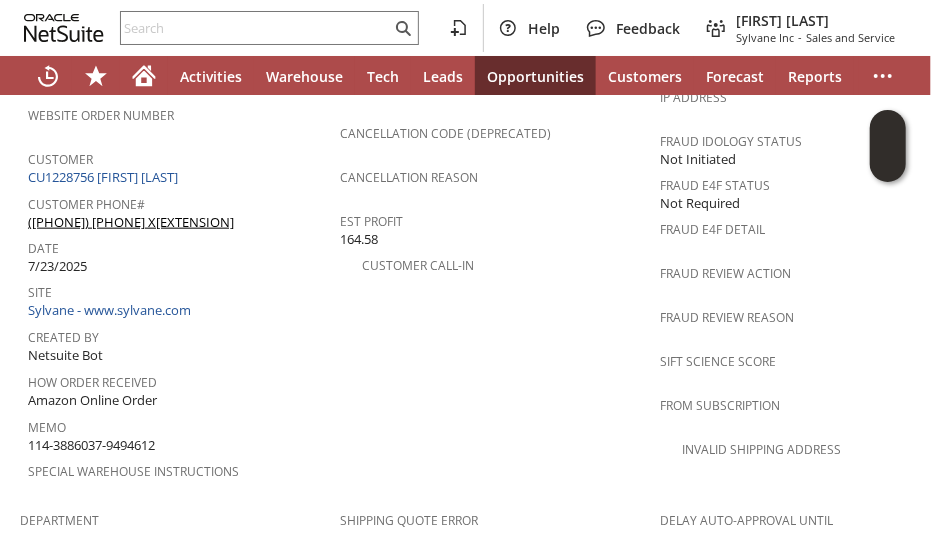 click on "Sales Order
List
Search
S1340679
CU1228756 [FIRST] [LAST]
Billed
Go
Edit
Back
New
Make Copy" at bounding box center (500, 314) 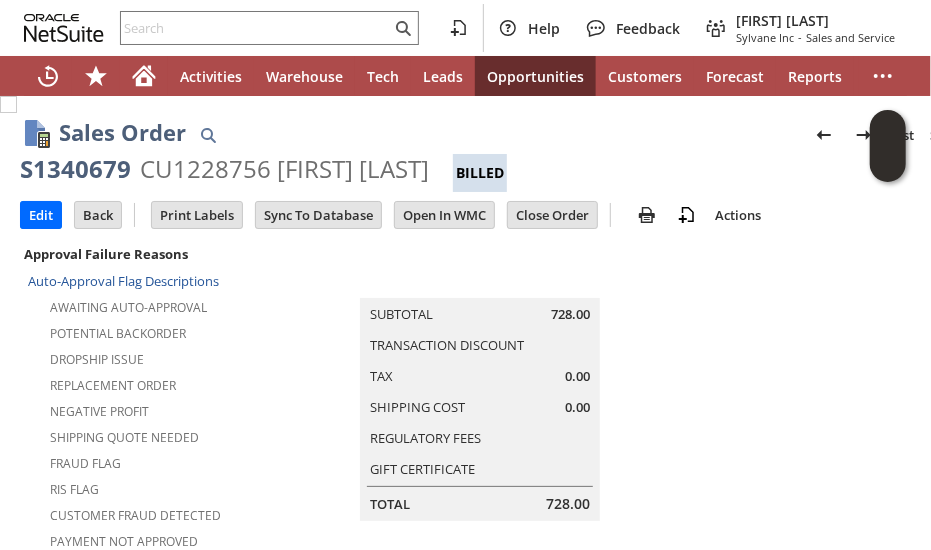 scroll, scrollTop: 40, scrollLeft: 0, axis: vertical 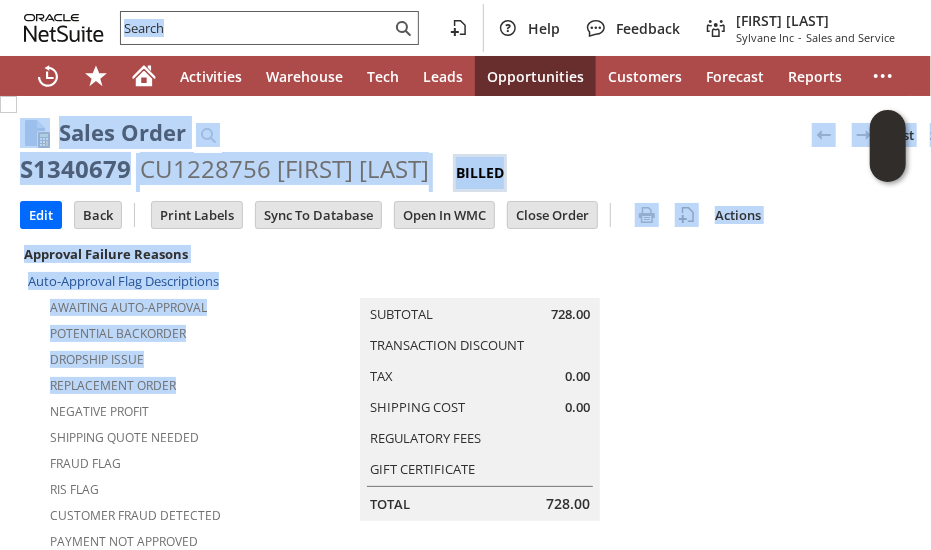 drag, startPoint x: 272, startPoint y: 333, endPoint x: 199, endPoint y: 27, distance: 314.58704 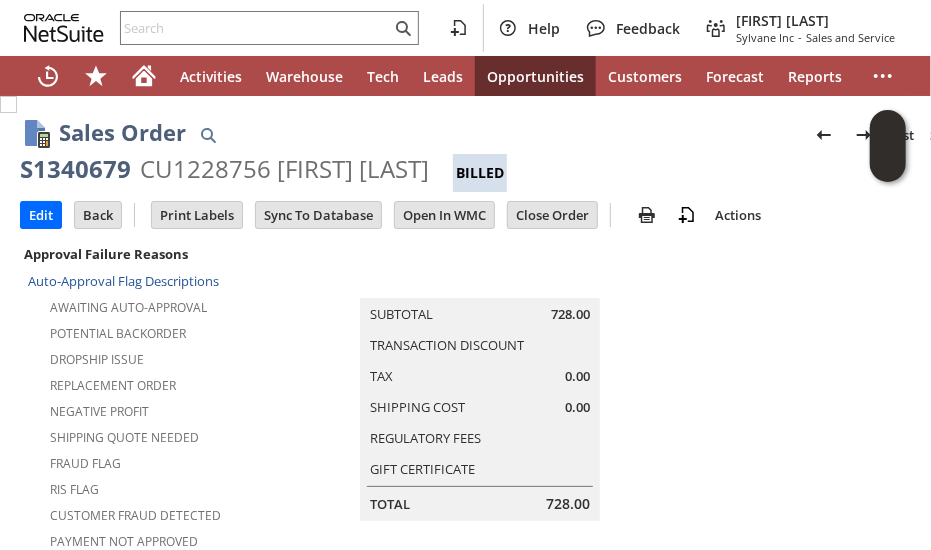 click on "Shipping Quote Needed" at bounding box center [184, 435] 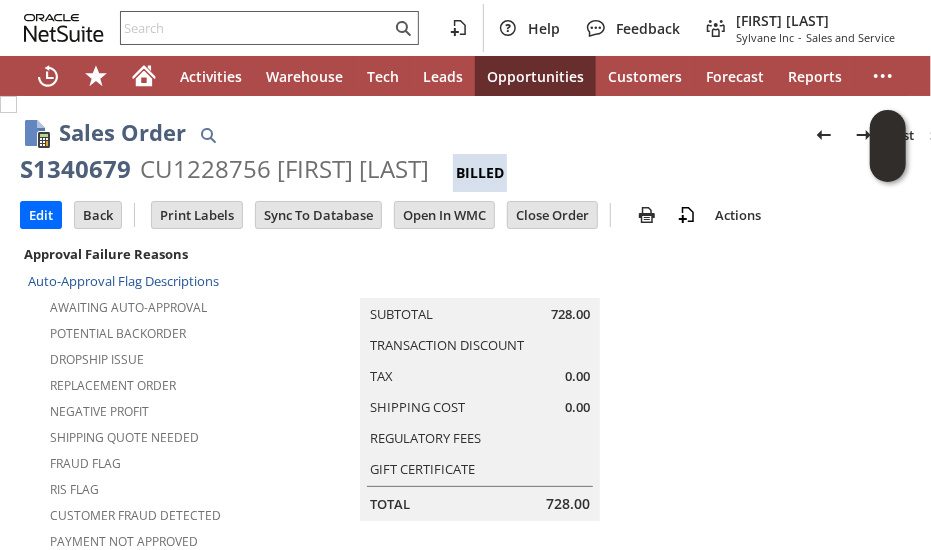 click at bounding box center [256, 28] 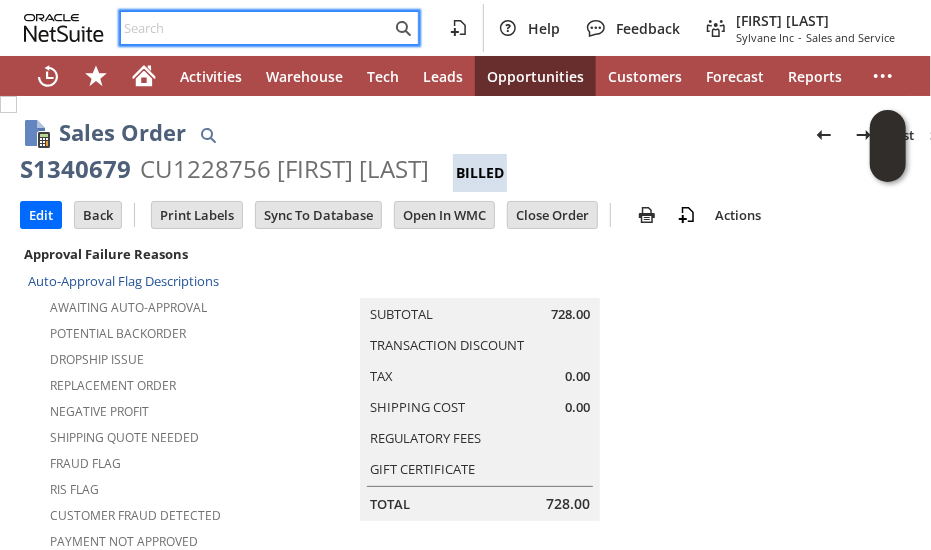 paste on "CU1230280" 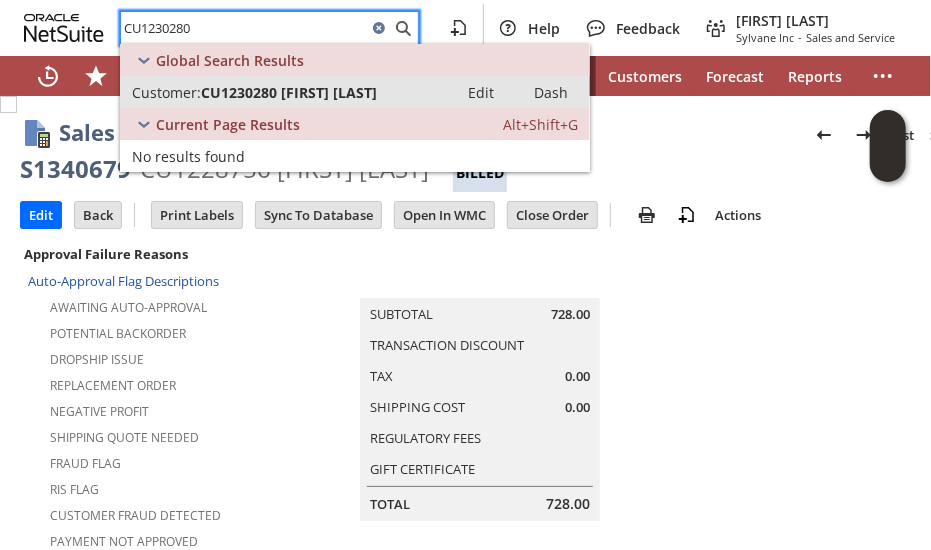 type on "CU1230280" 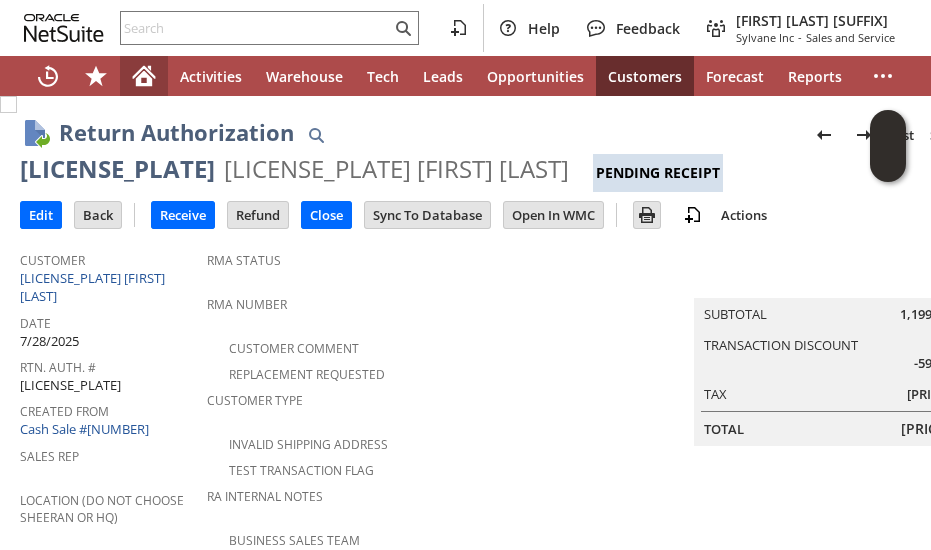 scroll, scrollTop: 0, scrollLeft: 0, axis: both 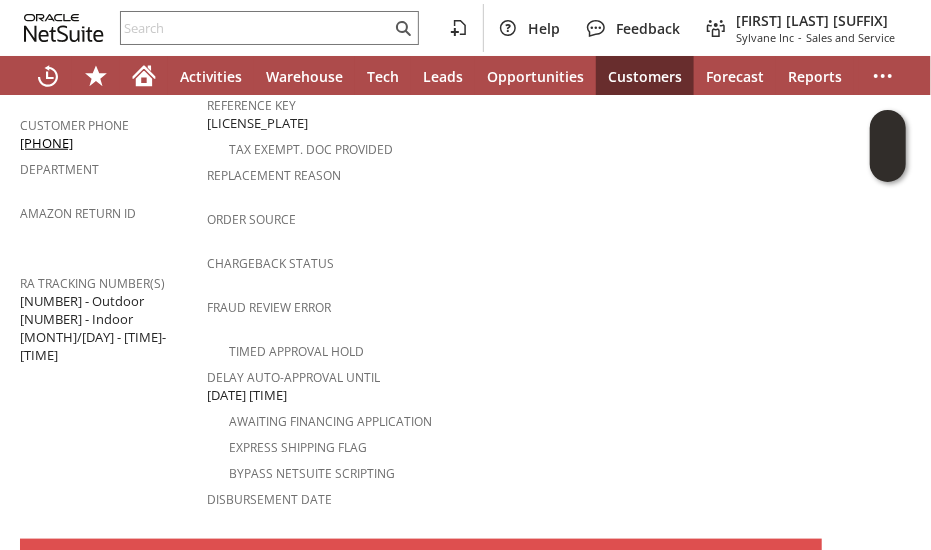 click on "Fraud Review Error" at bounding box center [455, 304] 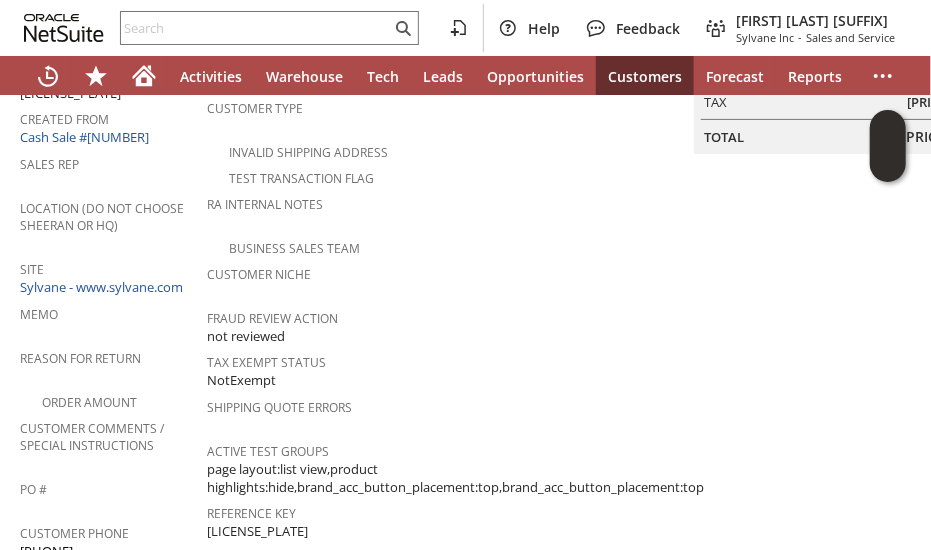 scroll, scrollTop: 0, scrollLeft: 0, axis: both 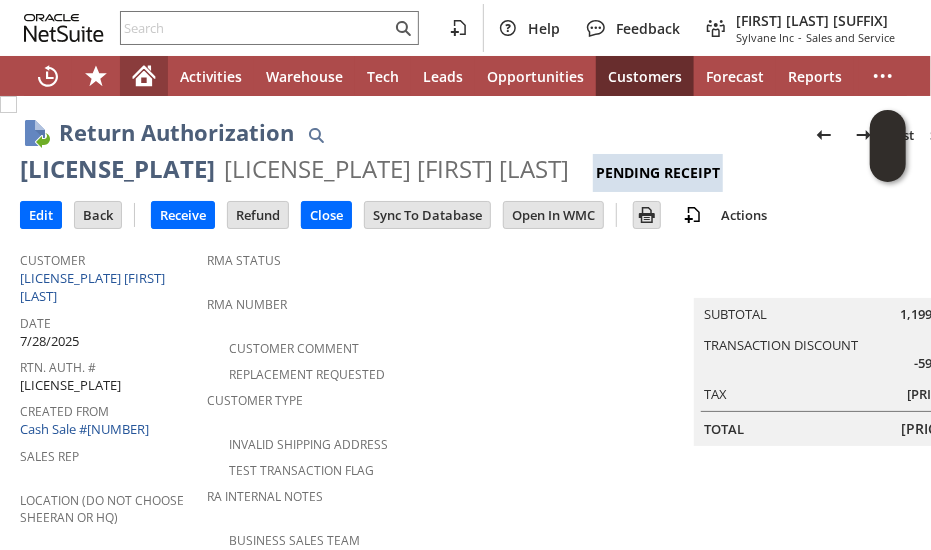 click 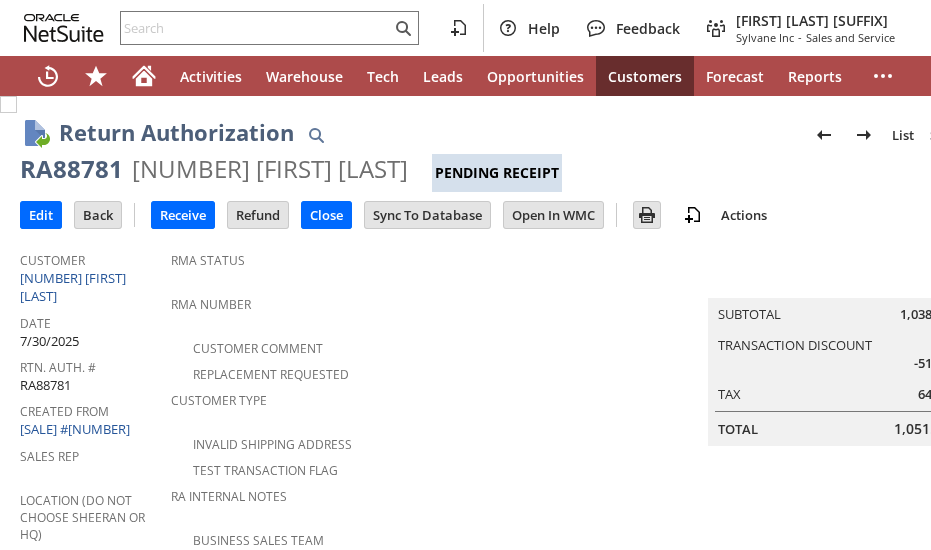 scroll, scrollTop: 0, scrollLeft: 0, axis: both 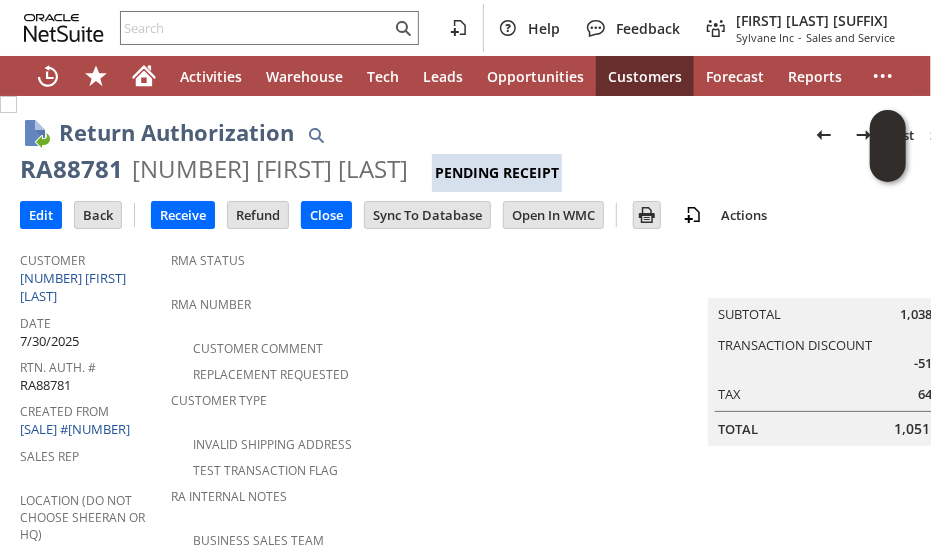 click on "RA88781
CU1230280 Elizabeth Zimmermann
Pending Receipt" at bounding box center [500, 172] 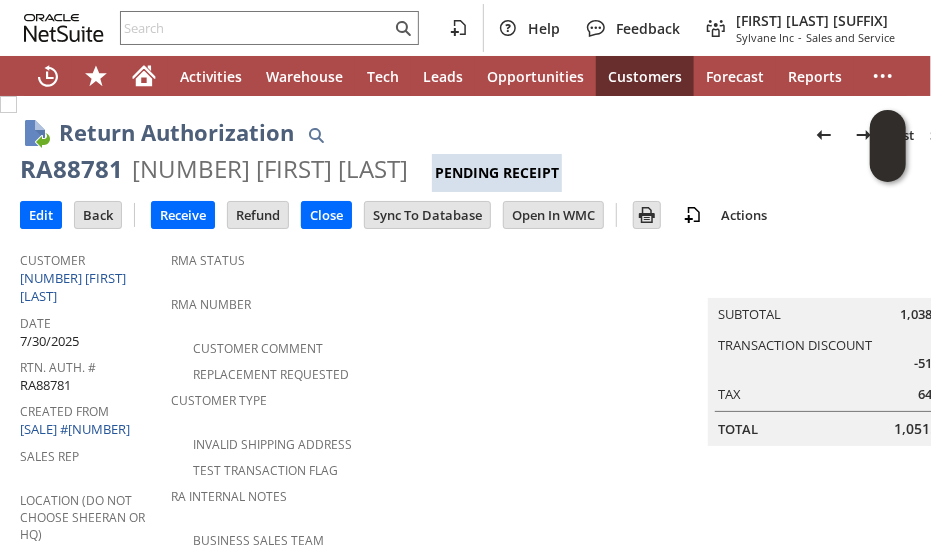 click on "RA88781" at bounding box center [71, 169] 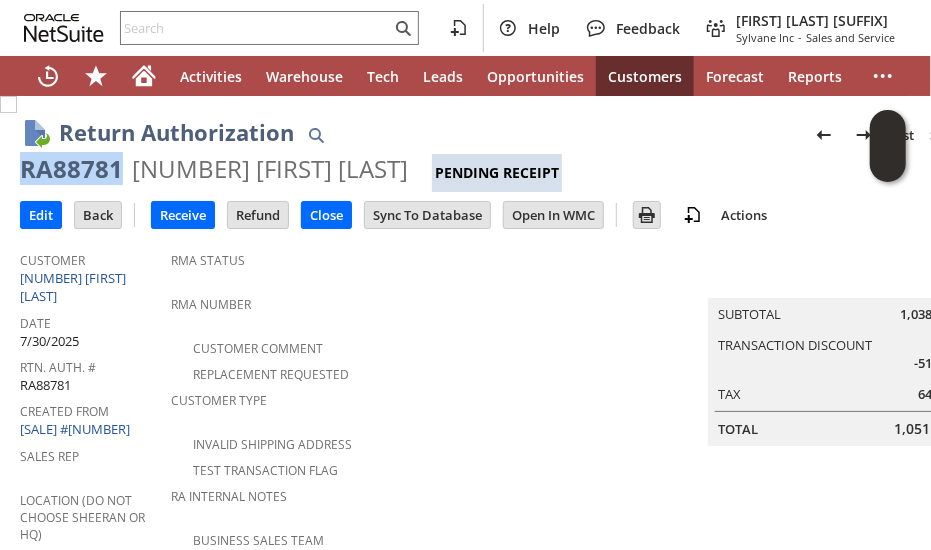 click on "RA88781" at bounding box center (71, 169) 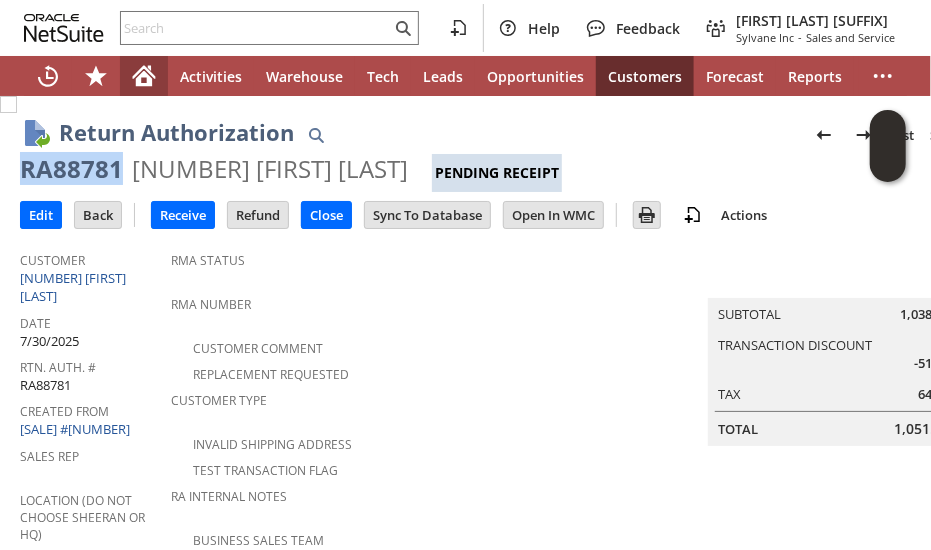 click 